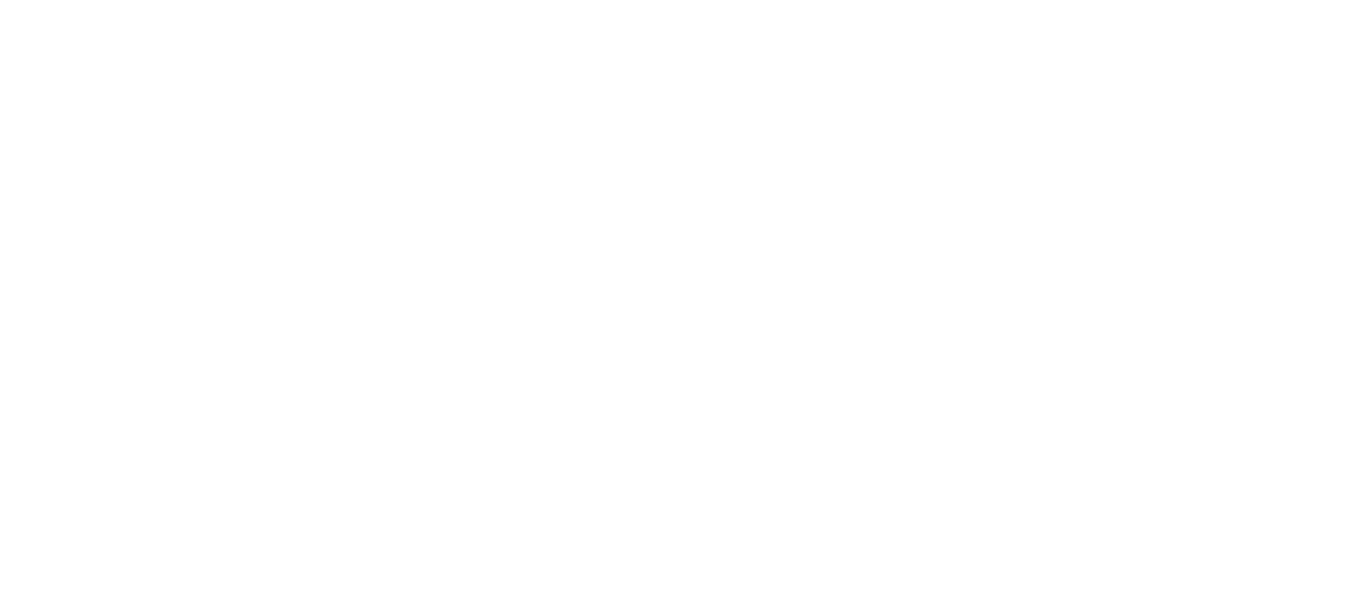 scroll, scrollTop: 0, scrollLeft: 0, axis: both 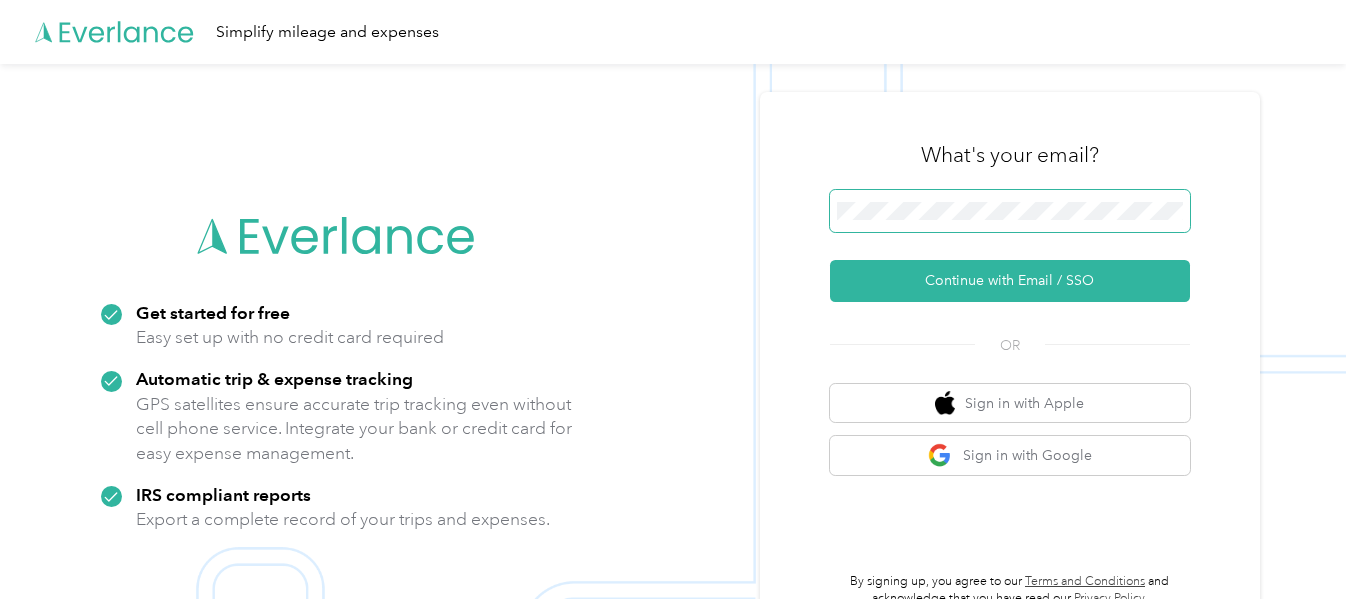 click at bounding box center (1010, 211) 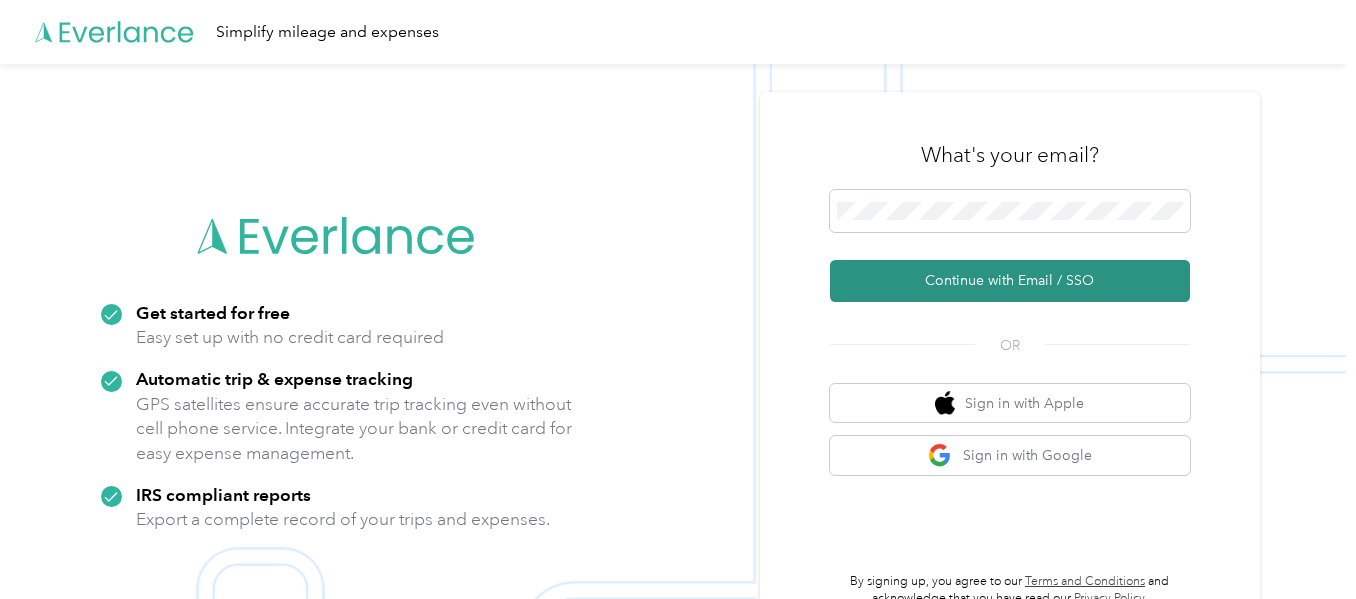 click on "Continue with Email / SSO" at bounding box center (1010, 281) 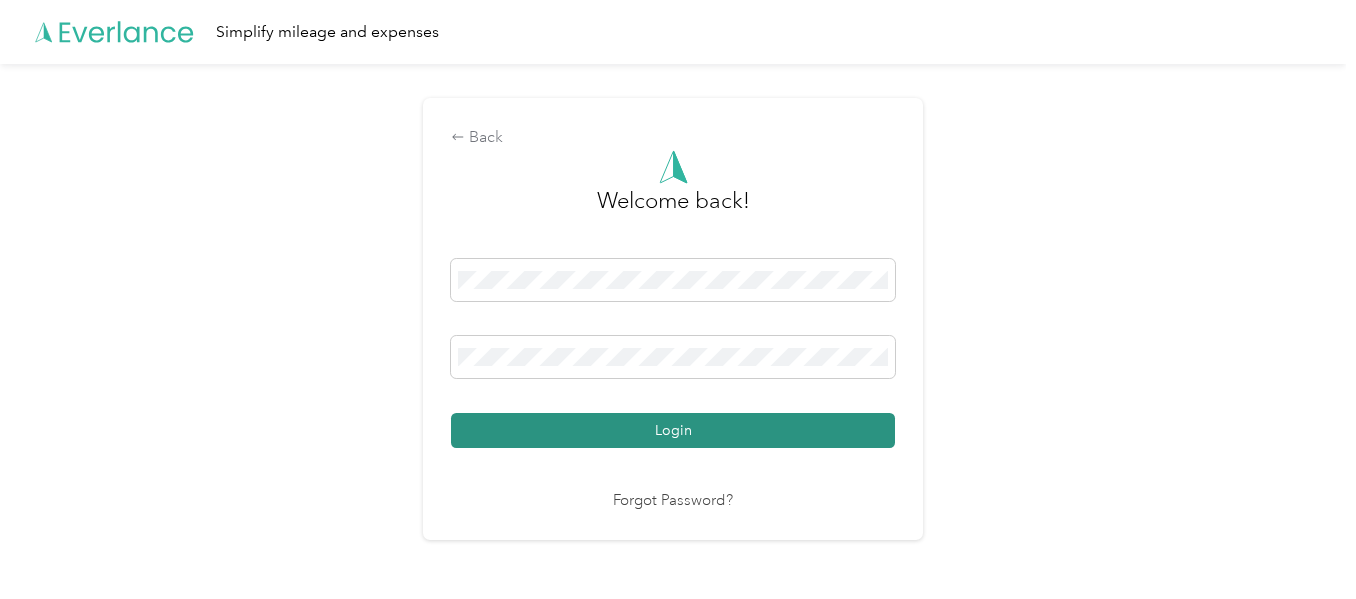 click on "Login" at bounding box center (673, 430) 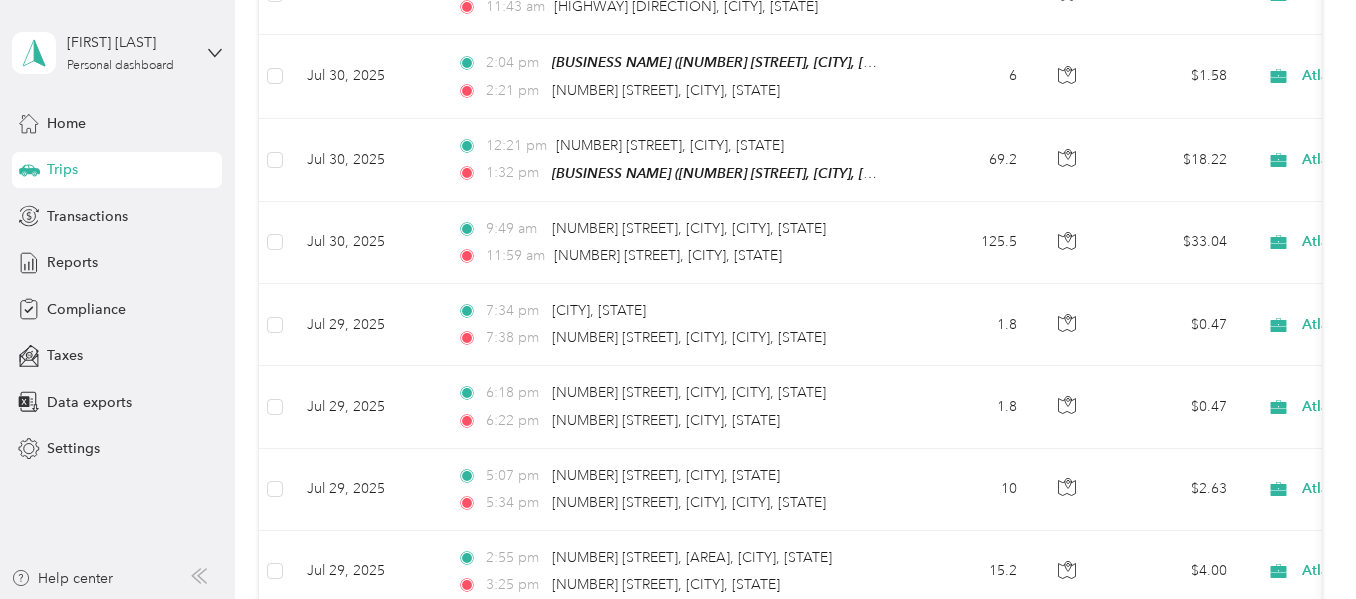 scroll, scrollTop: 110, scrollLeft: 0, axis: vertical 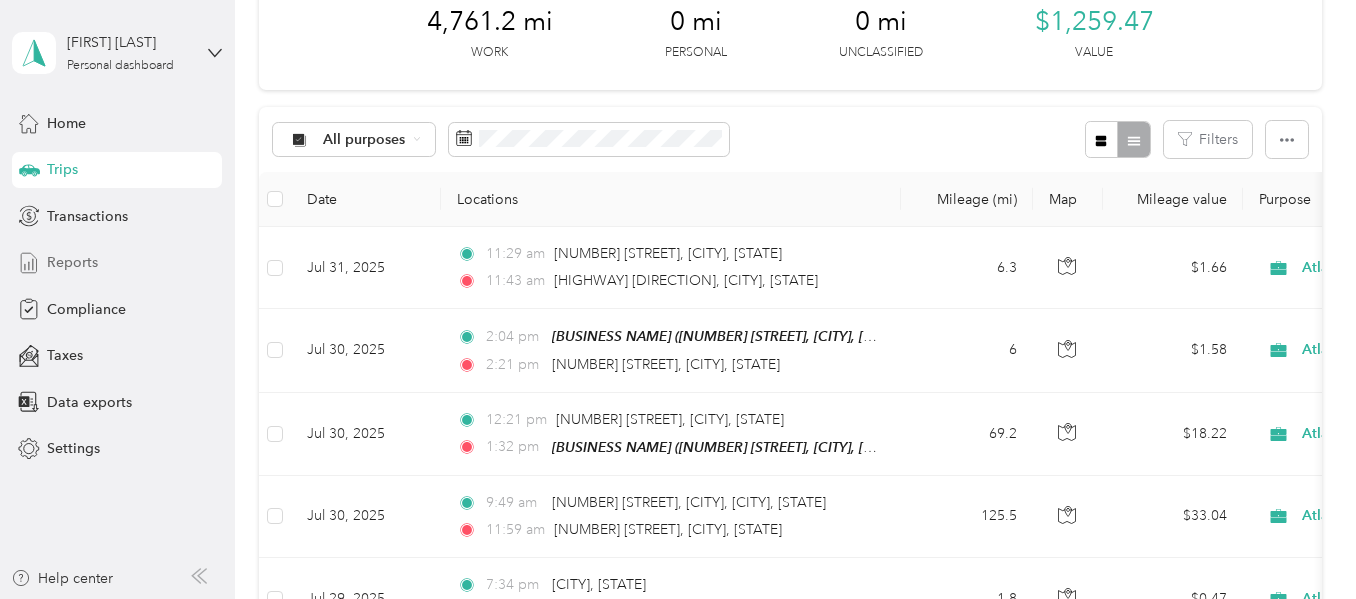 click on "Reports" at bounding box center [117, 263] 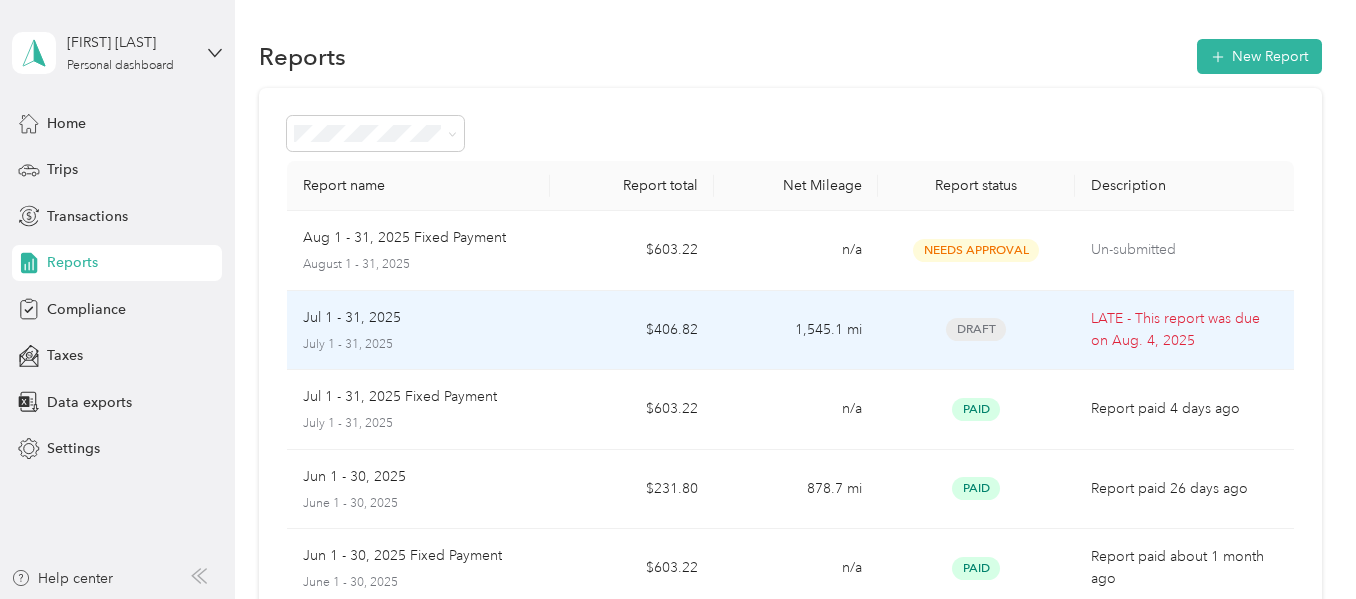 click on "LATE - This report was due on   [DATE]" at bounding box center [1184, 330] 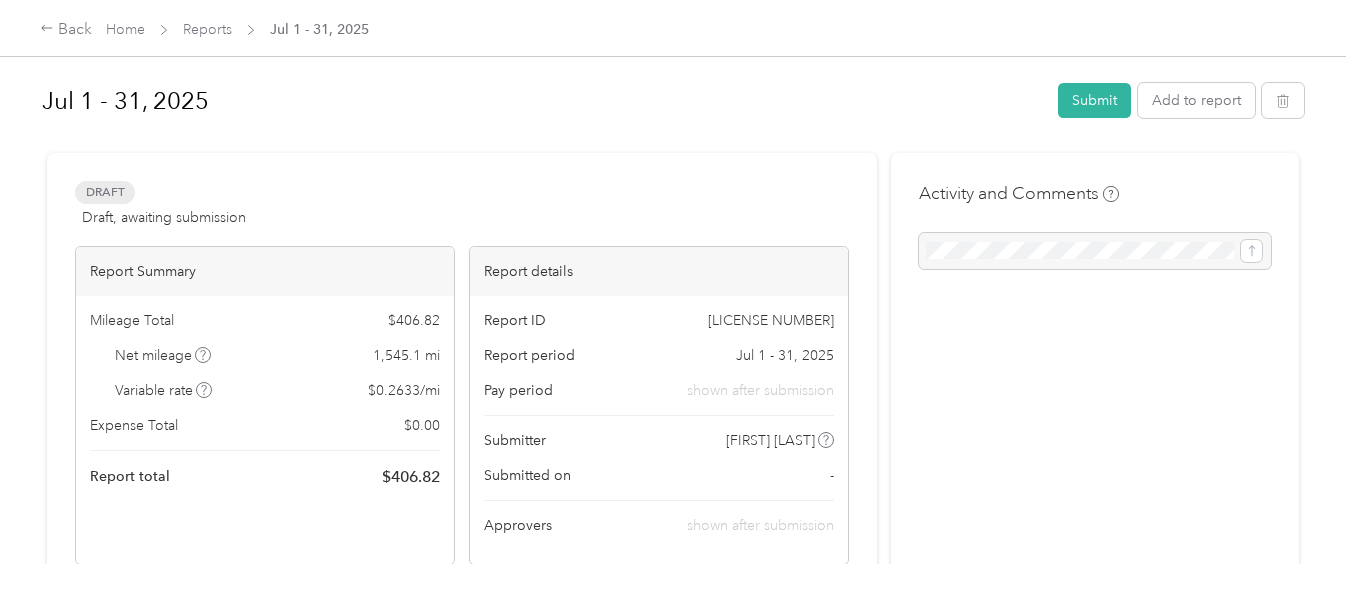 click on "Activity and Comments" at bounding box center [1095, 4493] 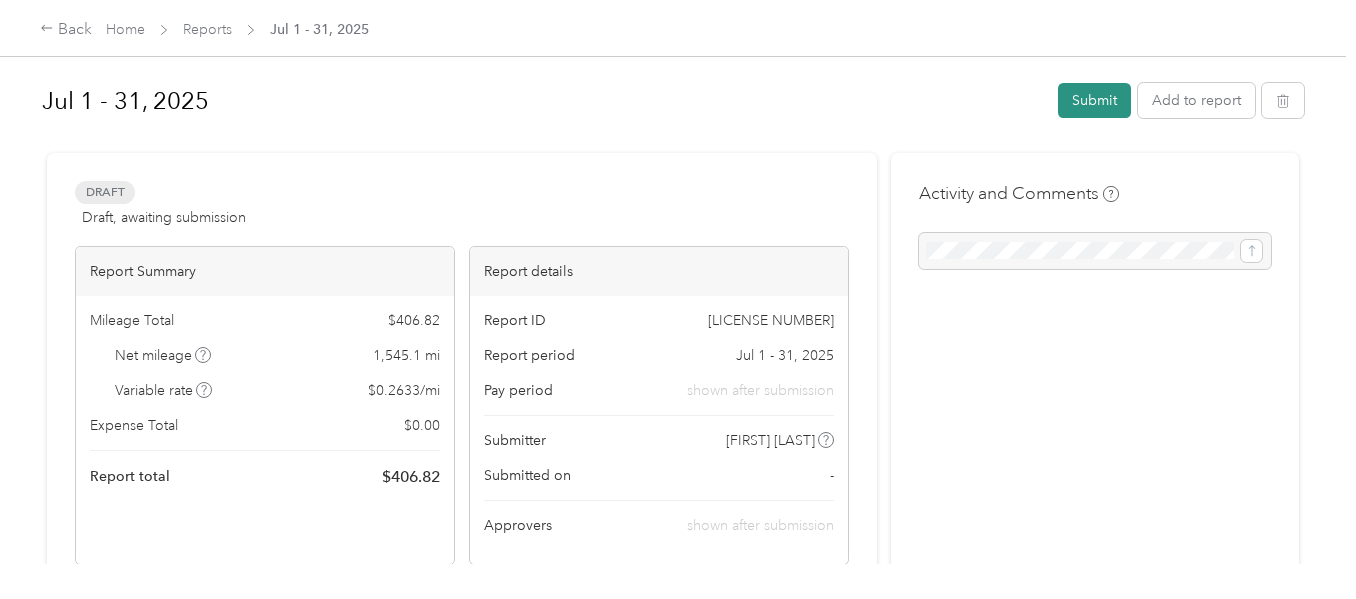 click on "Submit" at bounding box center [1094, 100] 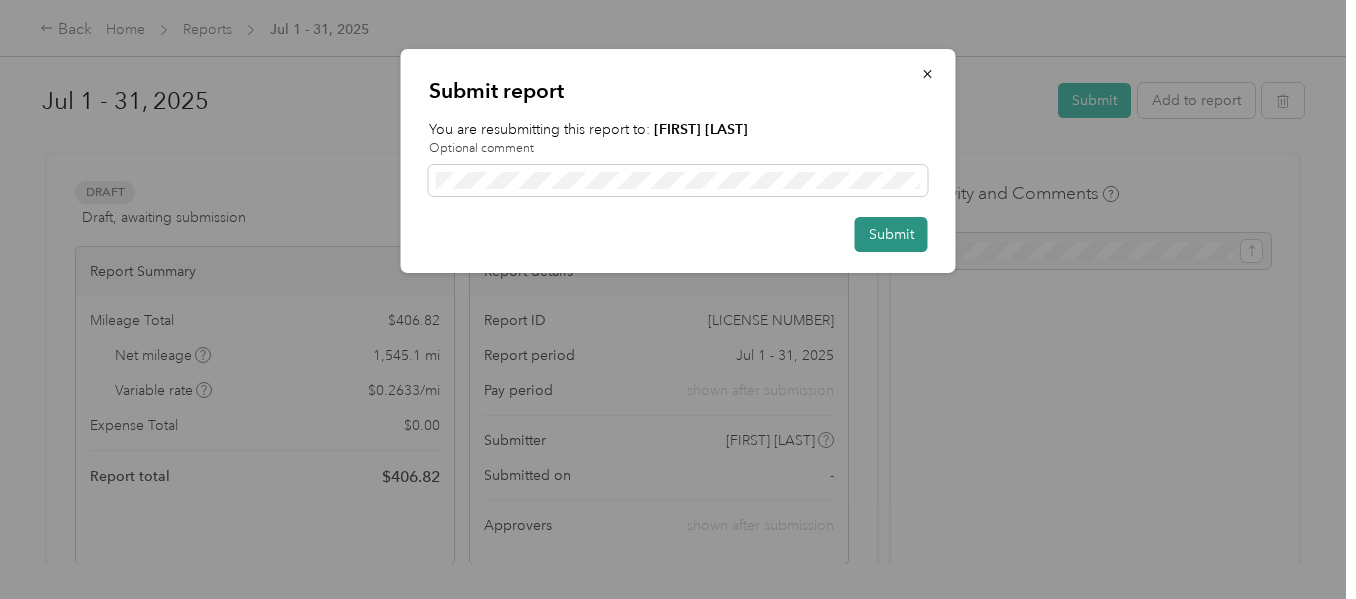 click on "Submit" at bounding box center (891, 234) 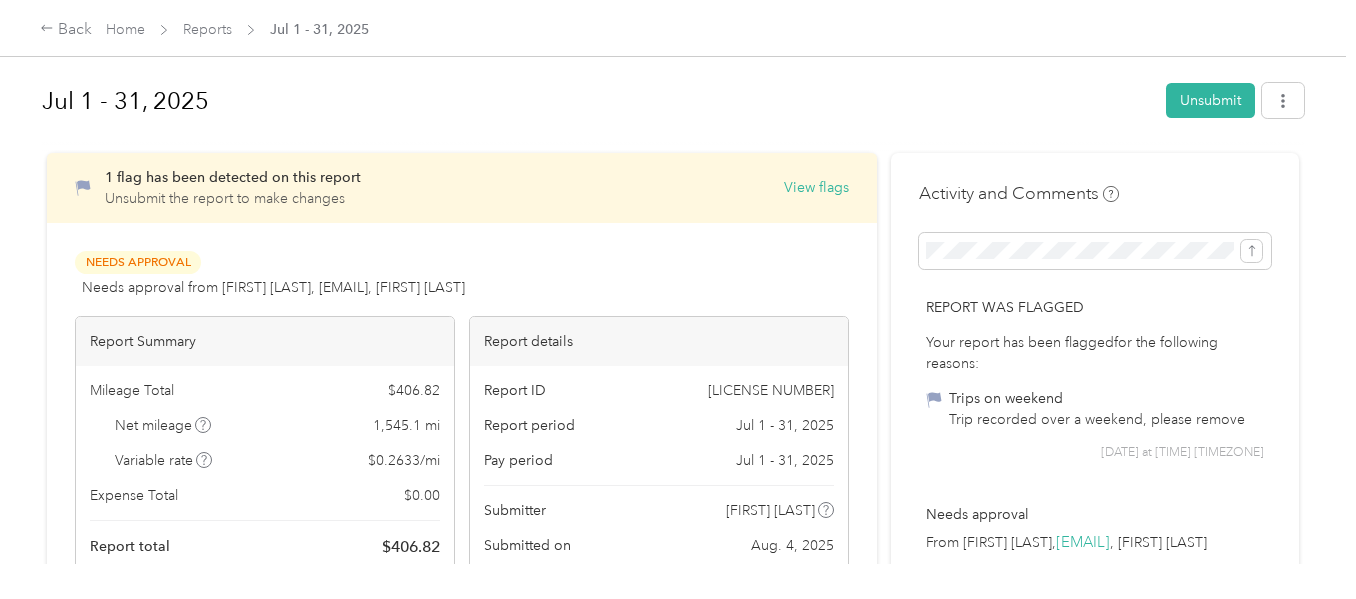 click on "Needs Approval Needs approval from [FIRST] [LAST], [EMAIL], [FIRST] [LAST] View  activity & comments" at bounding box center (462, 275) 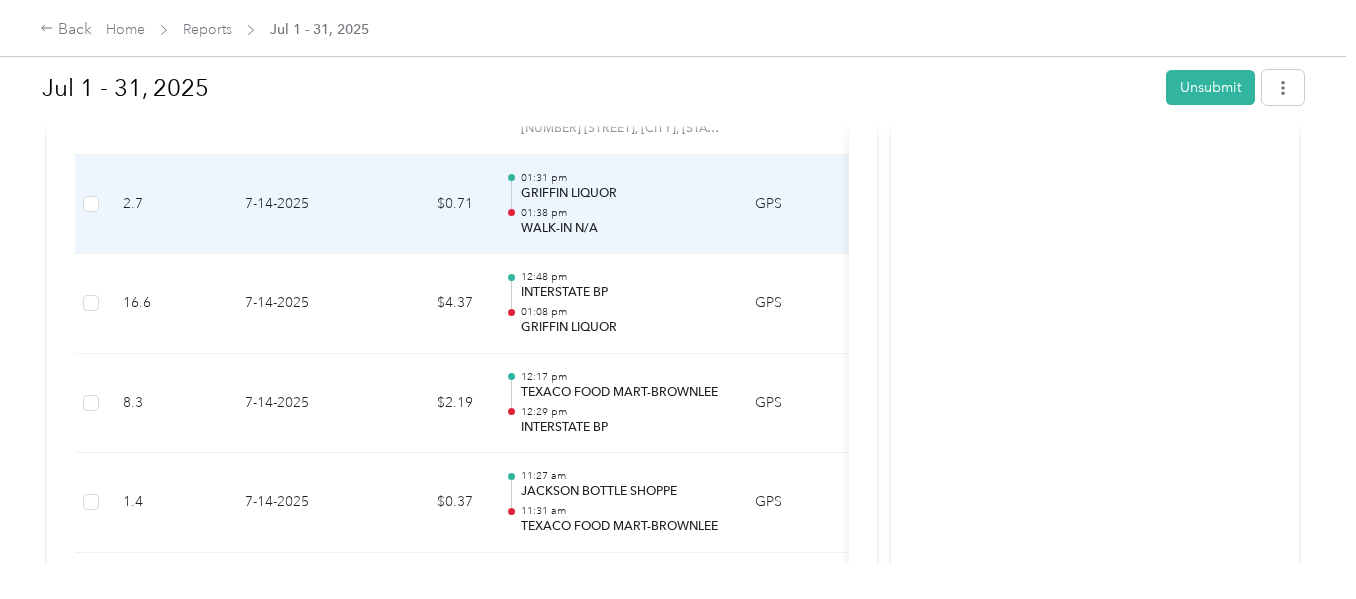 scroll, scrollTop: 6200, scrollLeft: 0, axis: vertical 